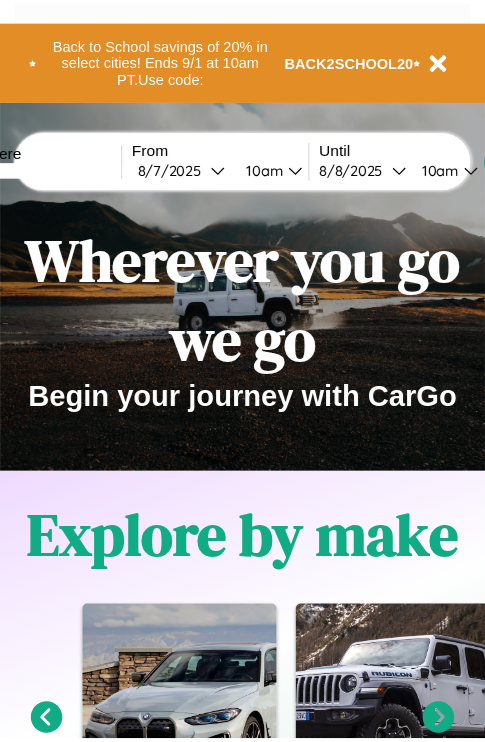 scroll, scrollTop: 0, scrollLeft: 0, axis: both 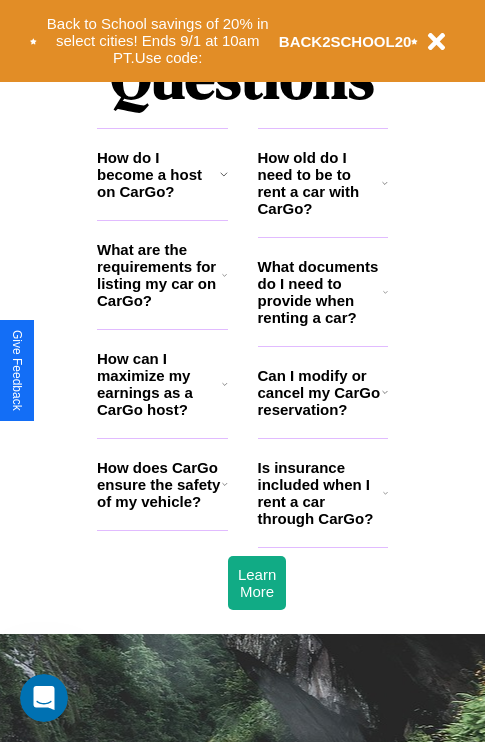 click on "What are the requirements for listing my car on CarGo?" at bounding box center [159, 275] 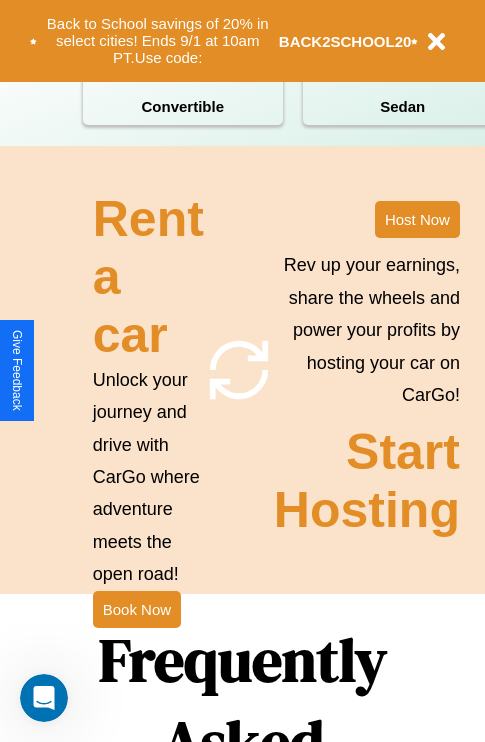 scroll, scrollTop: 1285, scrollLeft: 0, axis: vertical 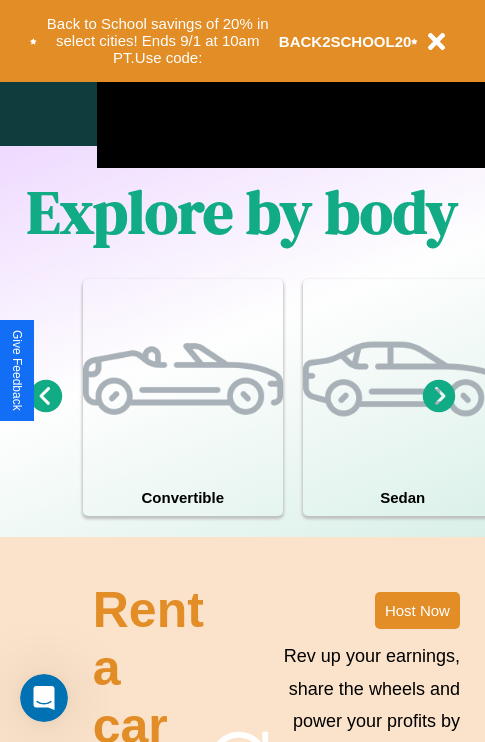 click 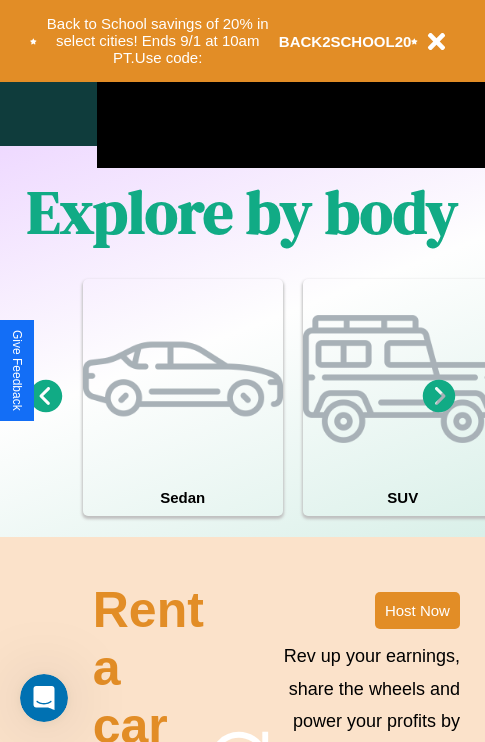 click 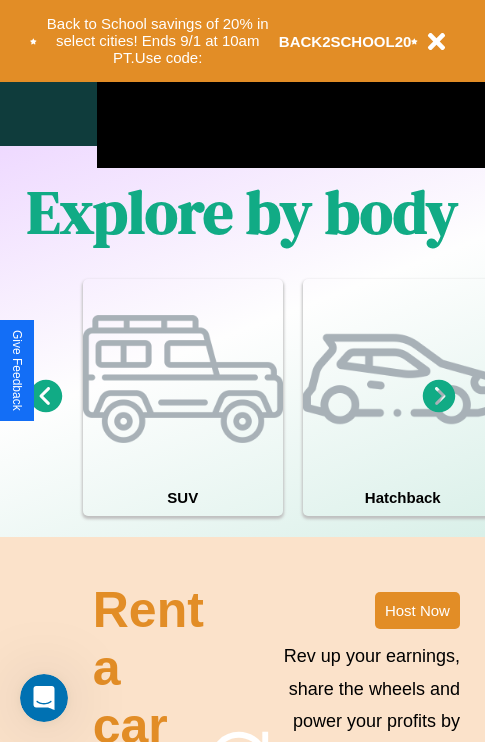 click 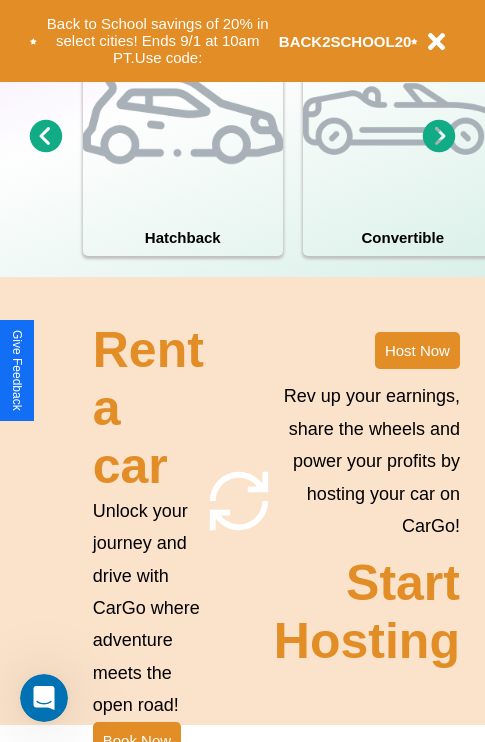 scroll, scrollTop: 1558, scrollLeft: 0, axis: vertical 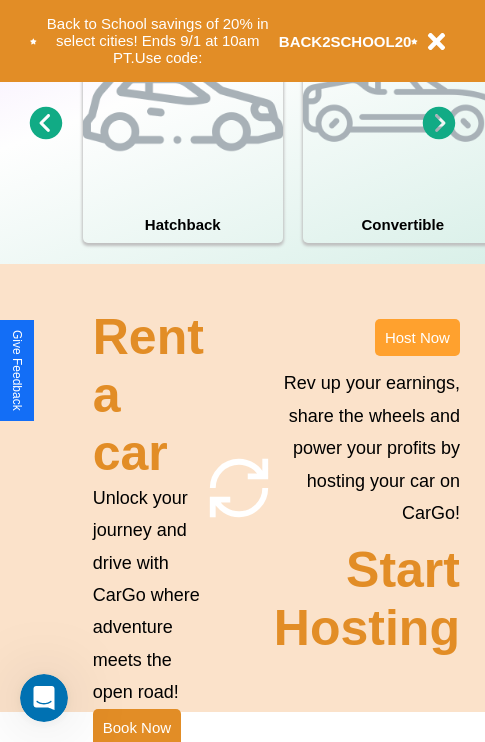 click on "Host Now" at bounding box center [417, 337] 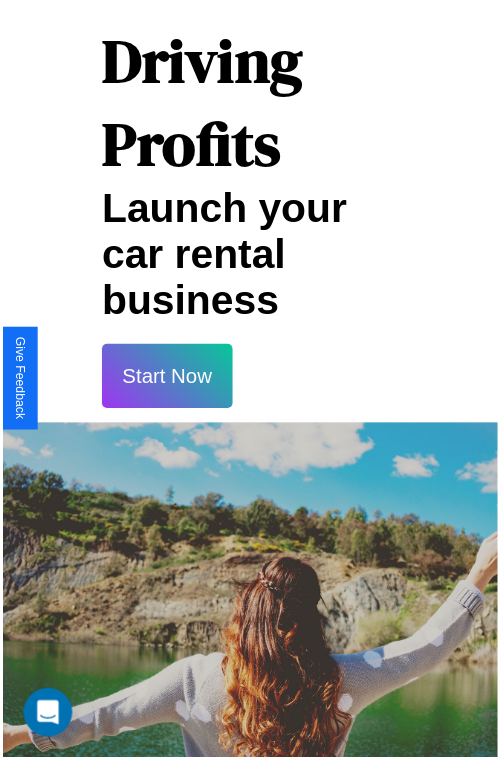scroll, scrollTop: 35, scrollLeft: 0, axis: vertical 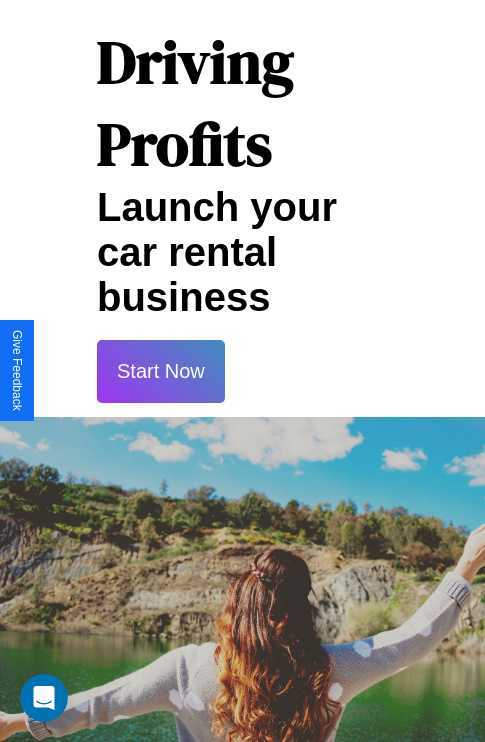 click on "Start Now" at bounding box center [161, 371] 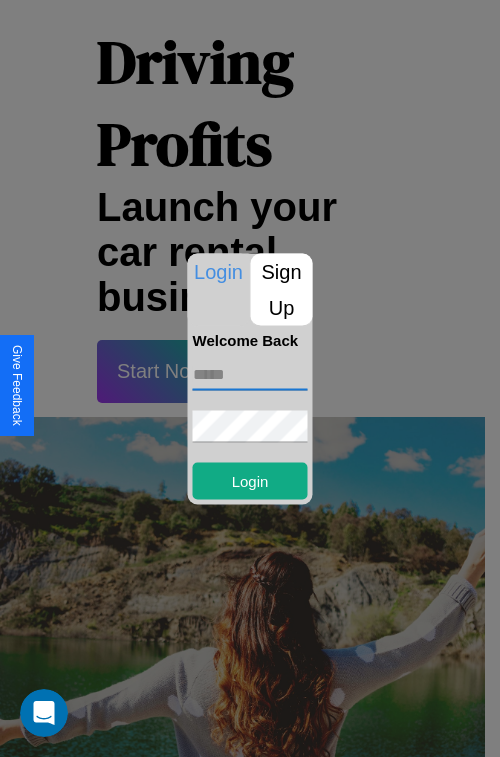 click at bounding box center (250, 374) 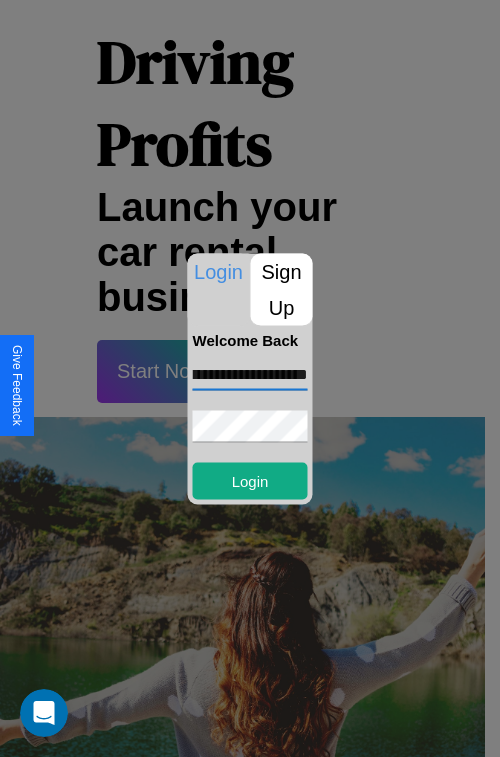 scroll, scrollTop: 0, scrollLeft: 57, axis: horizontal 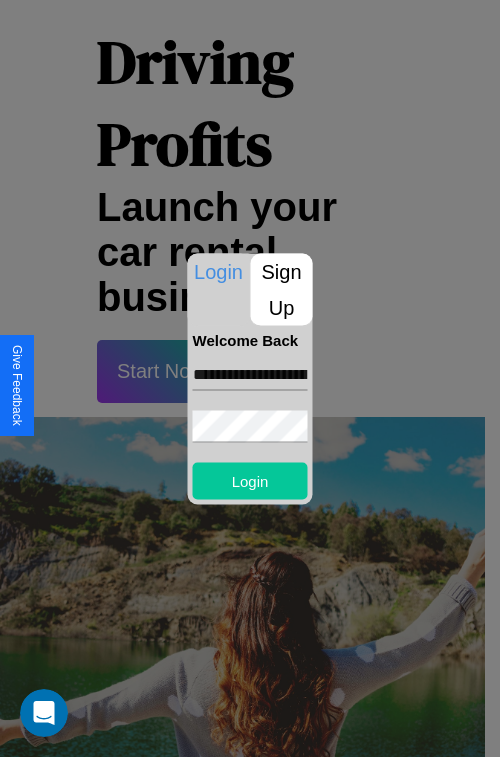 click on "Login" at bounding box center [250, 480] 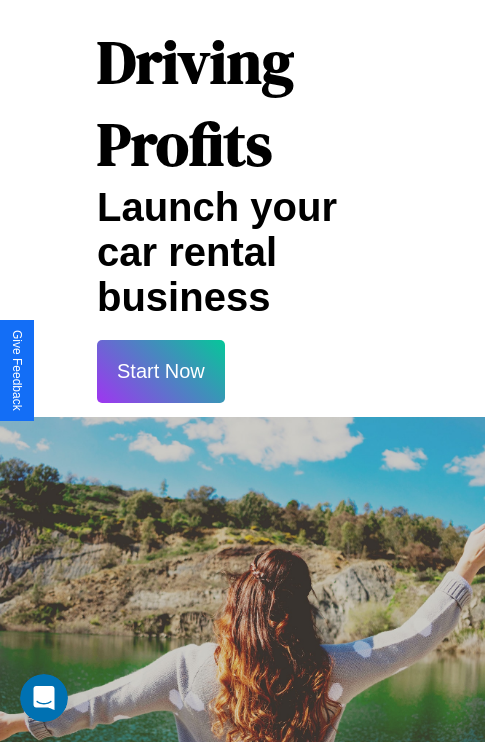 scroll, scrollTop: 0, scrollLeft: 0, axis: both 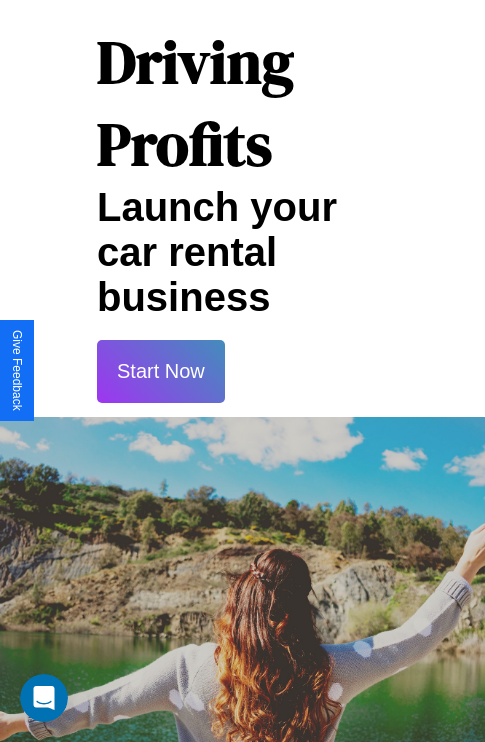 click on "Start Now" at bounding box center [161, 371] 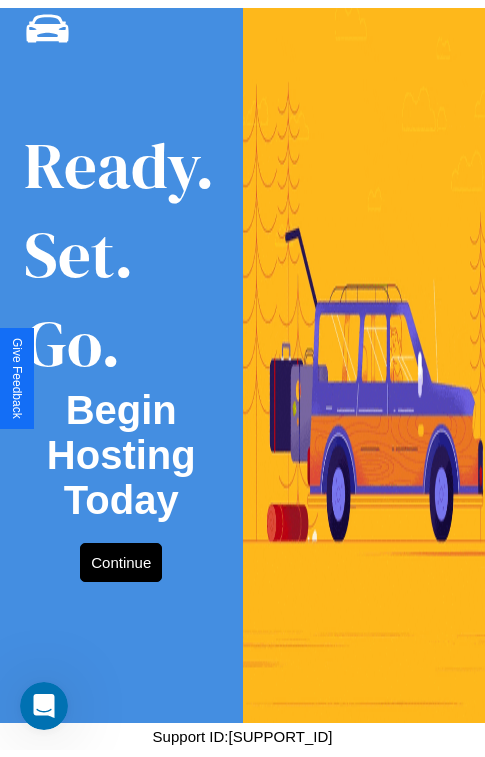 scroll, scrollTop: 0, scrollLeft: 0, axis: both 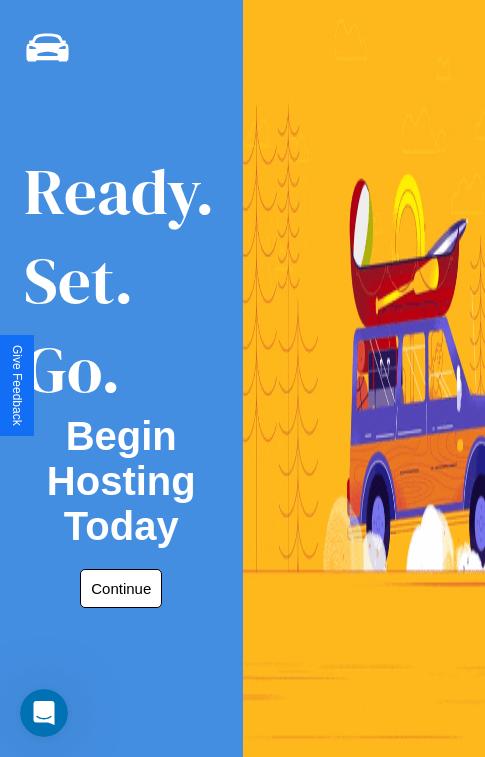 click on "Continue" at bounding box center (121, 588) 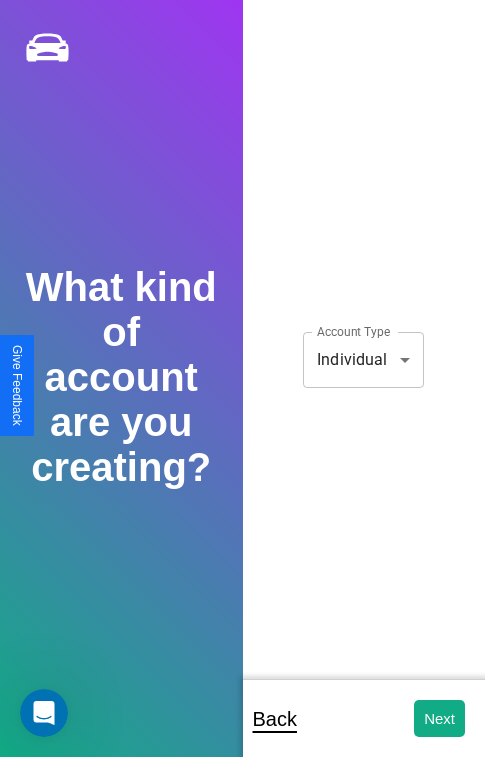 click on "**********" at bounding box center [242, 392] 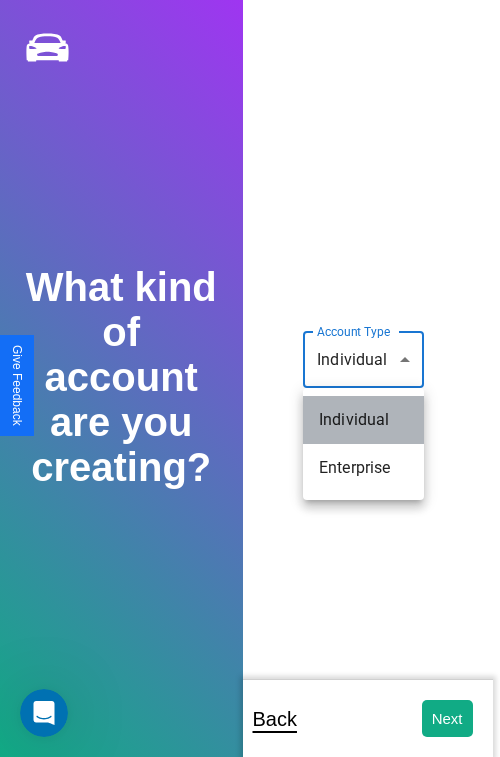 click on "Individual" at bounding box center [363, 420] 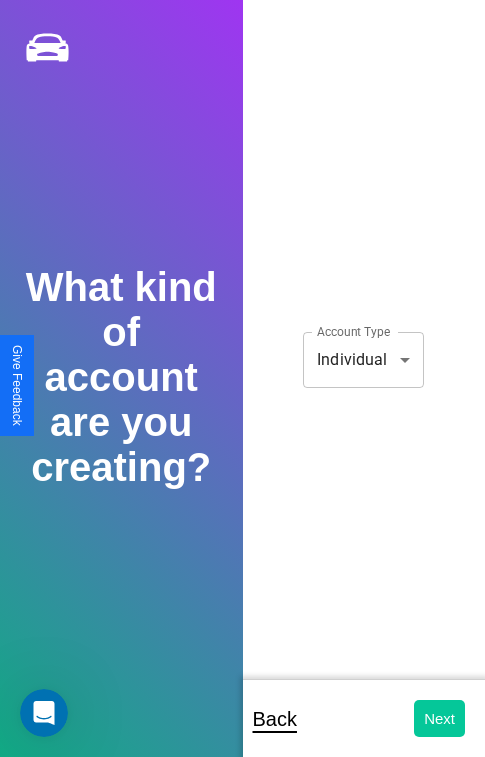 click on "Next" at bounding box center (439, 718) 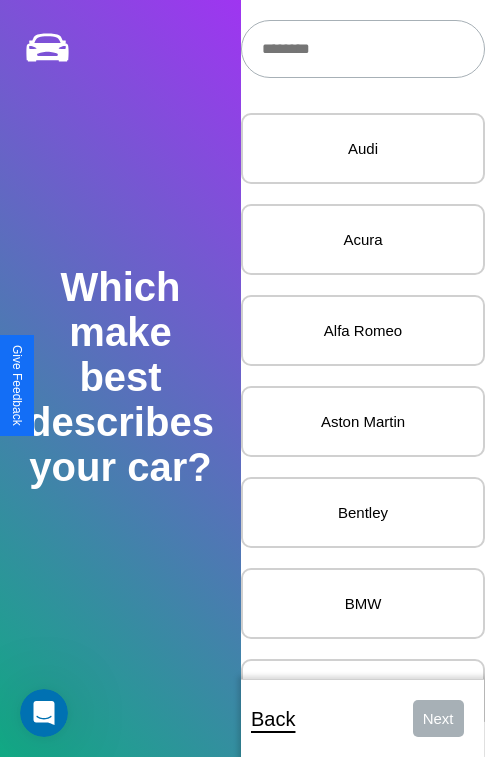 scroll, scrollTop: 27, scrollLeft: 0, axis: vertical 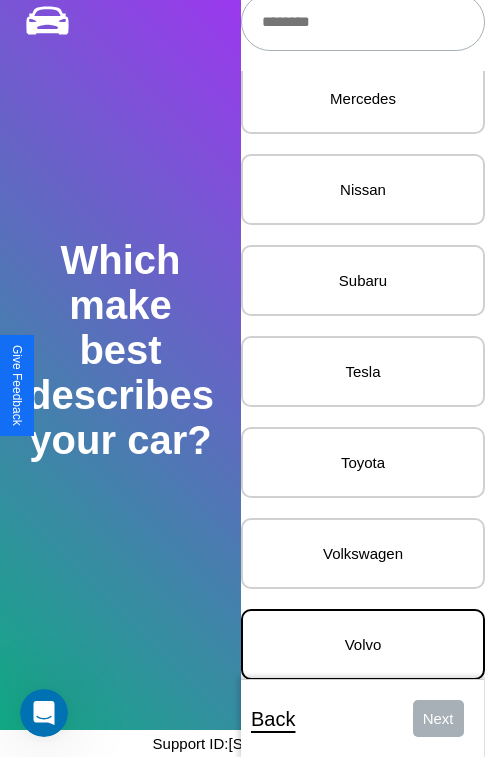 click on "Volvo" at bounding box center (363, 644) 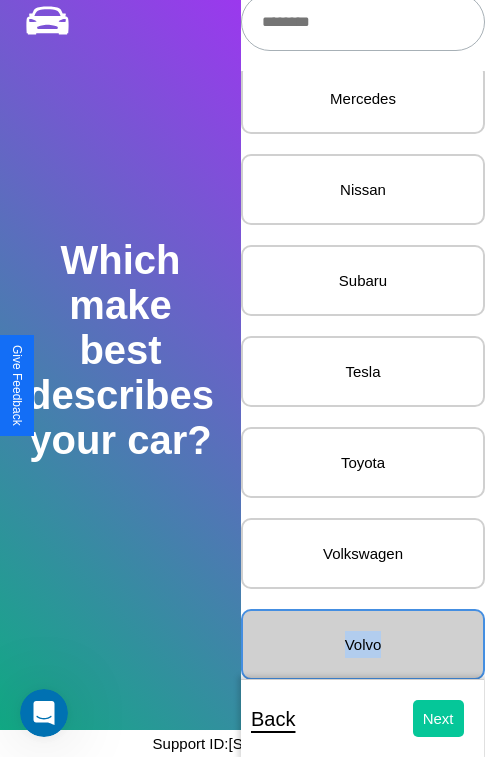 click on "Next" at bounding box center [438, 718] 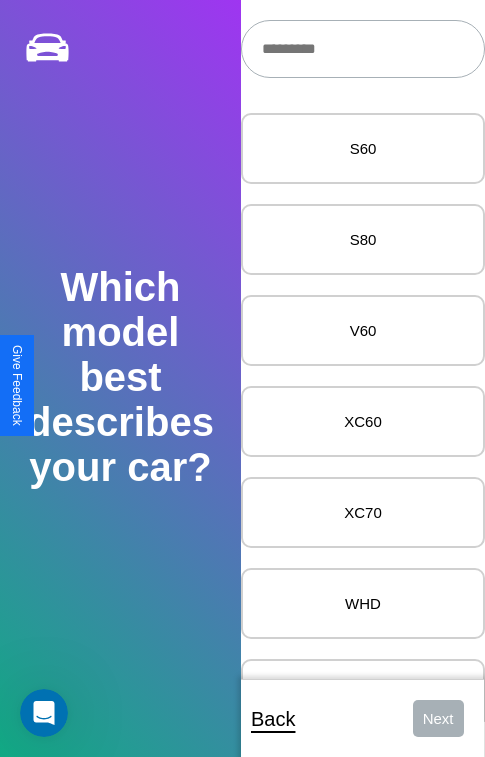 scroll, scrollTop: 27, scrollLeft: 0, axis: vertical 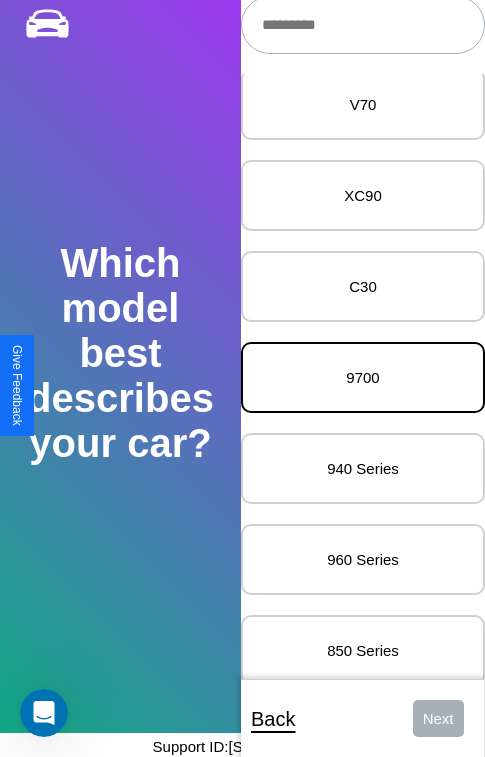 click on "9700" at bounding box center [363, 377] 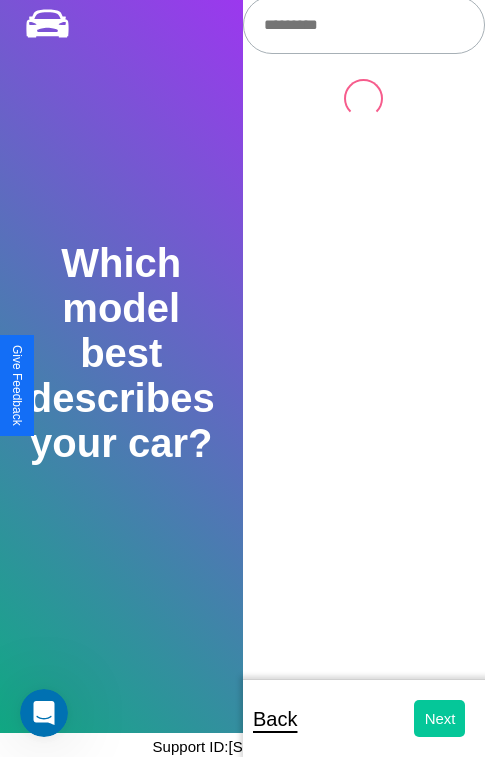 click on "Next" at bounding box center [439, 718] 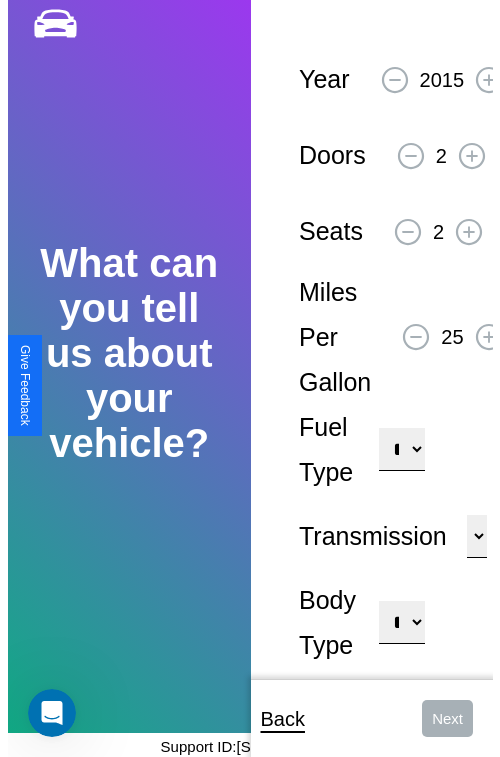scroll, scrollTop: 0, scrollLeft: 0, axis: both 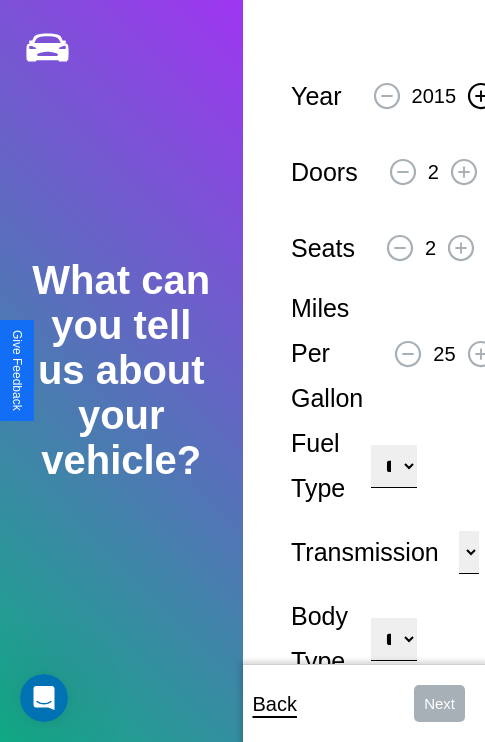 click 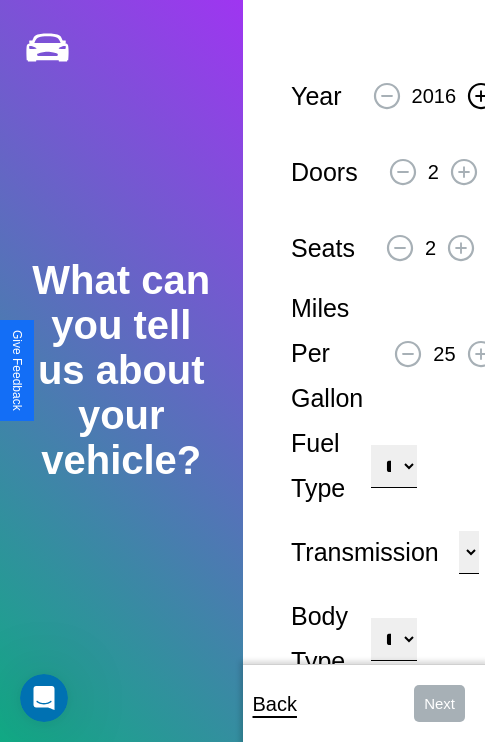 click 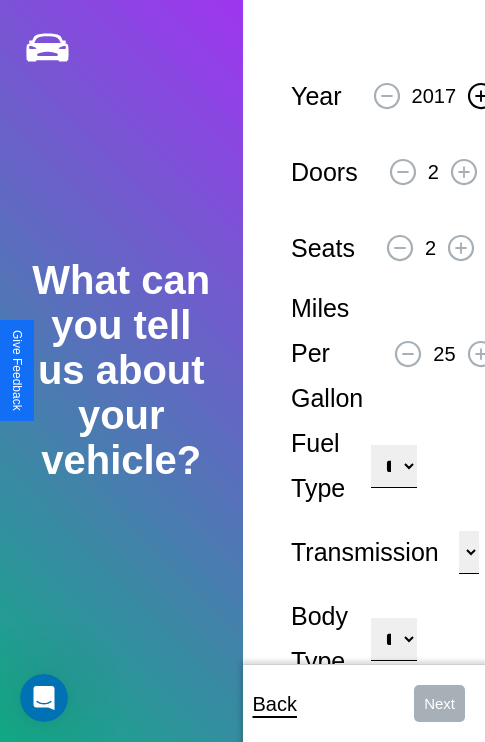 click 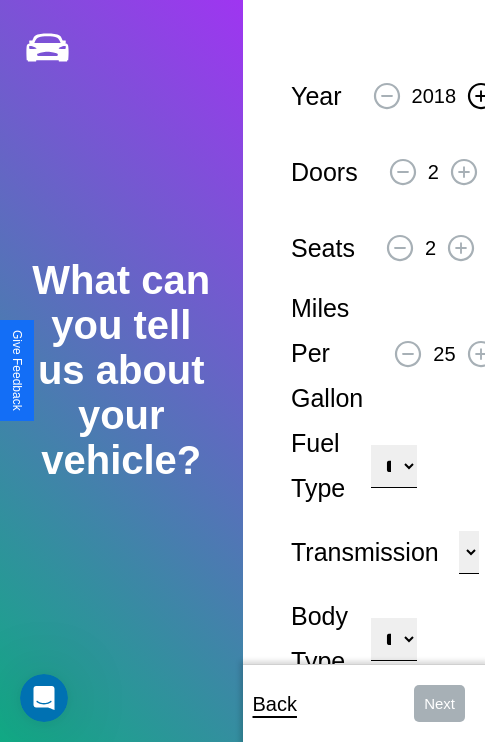 click 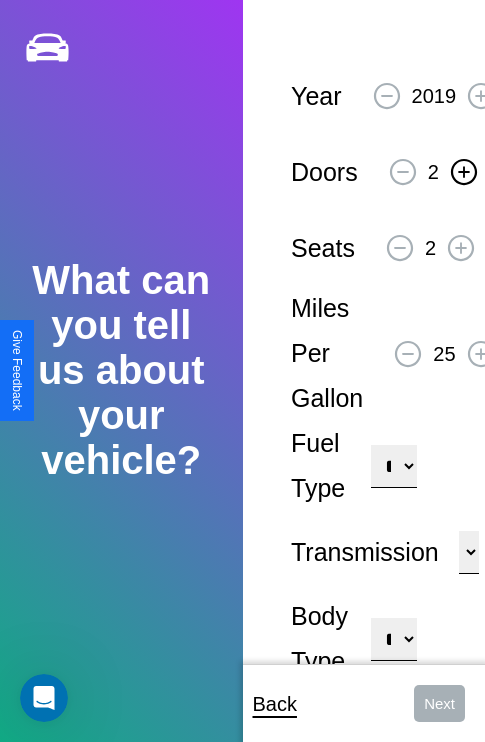 click 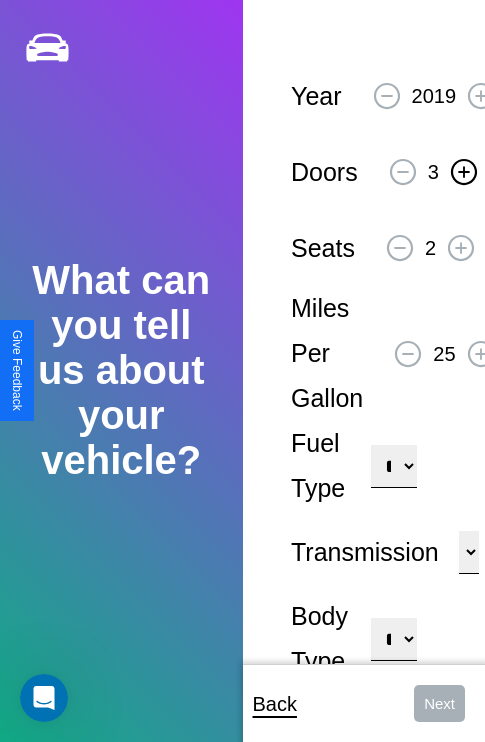 click 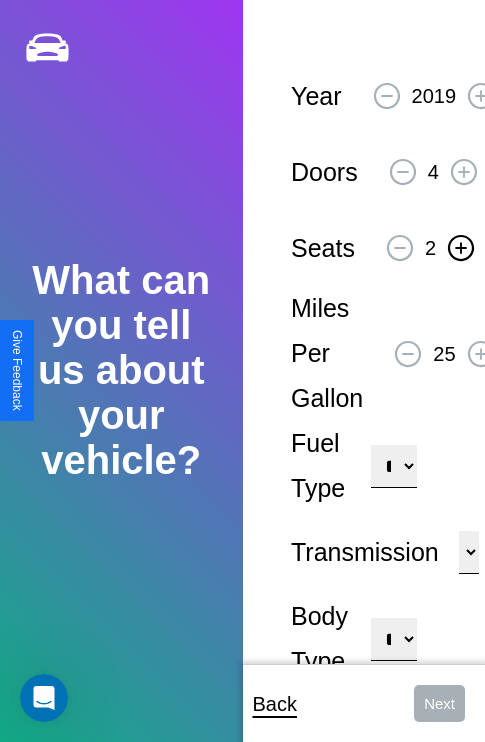 click 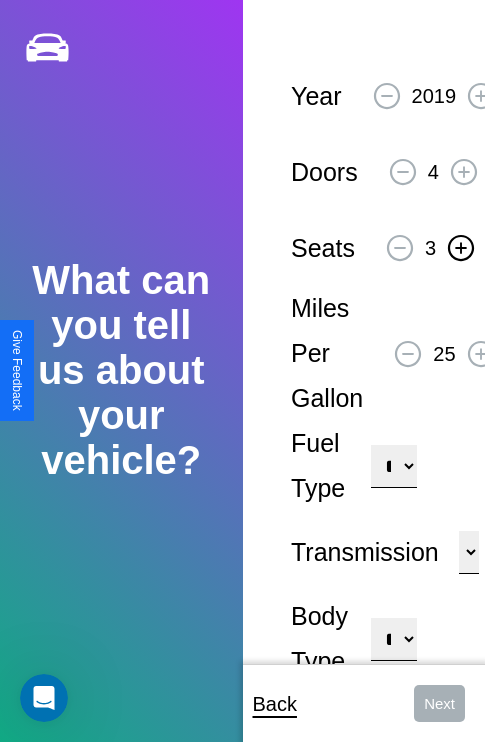 click 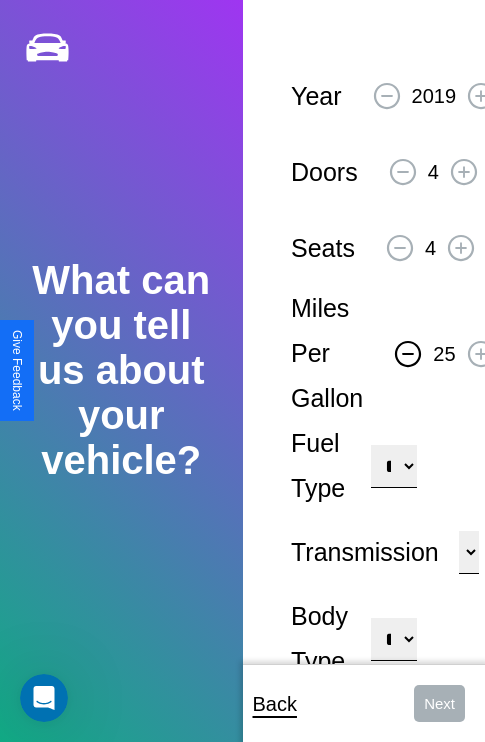 click 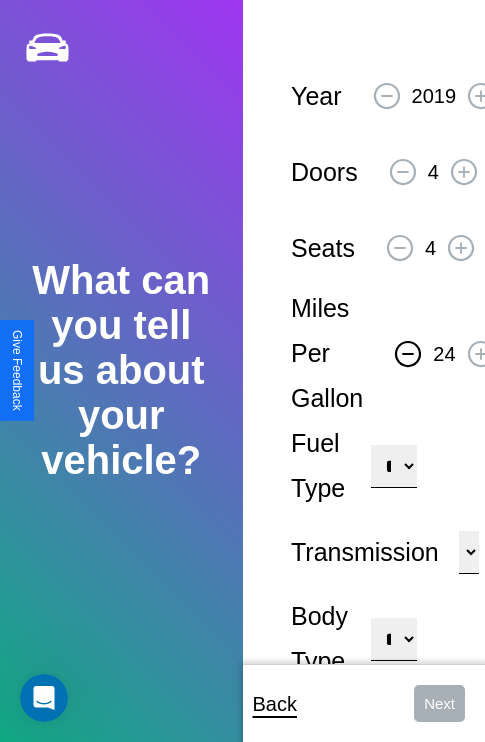 click 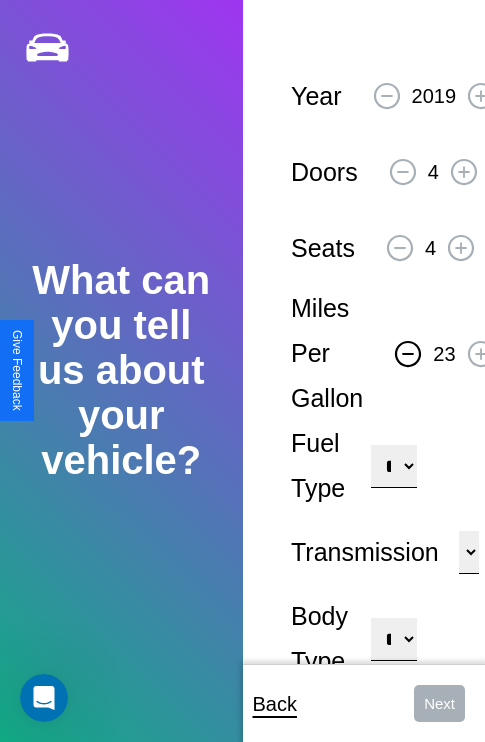 click 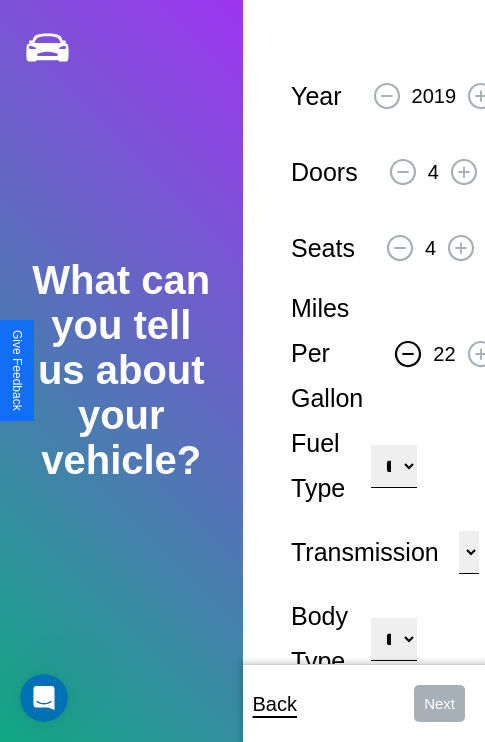 click 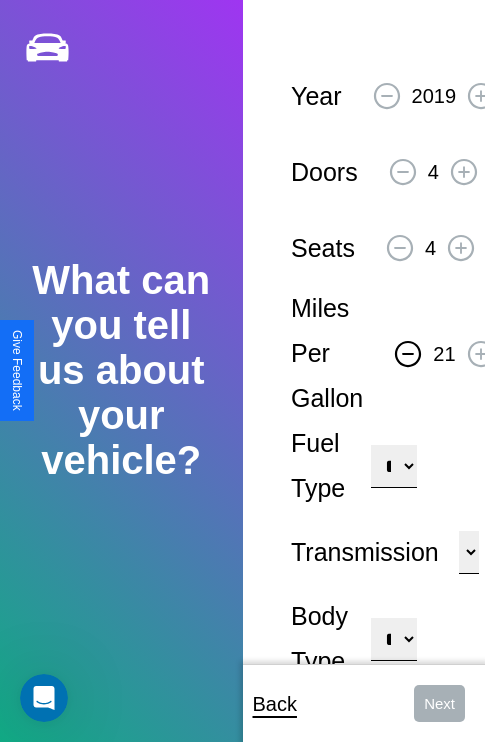 click 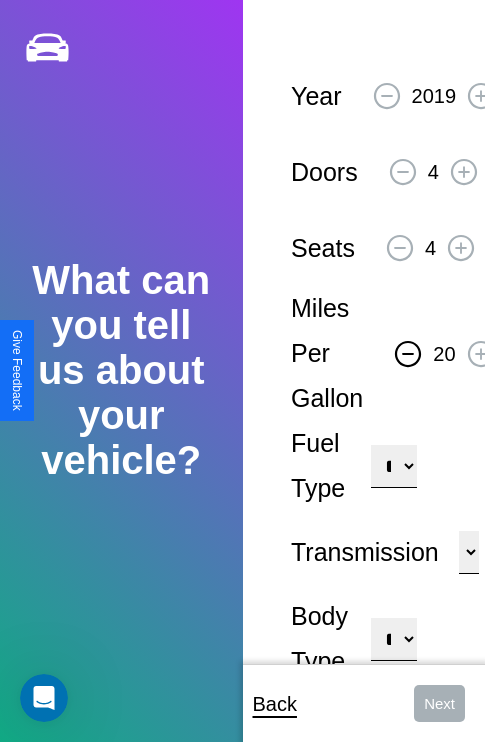 click on "**********" at bounding box center (393, 466) 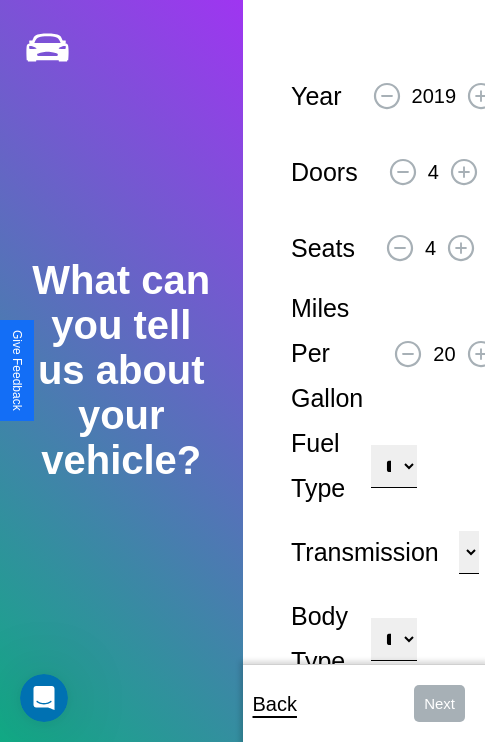 select on "***" 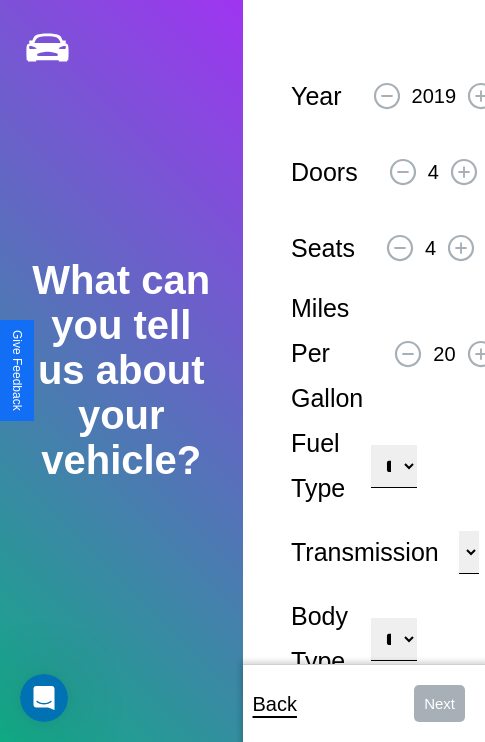 click on "****** ********* ******" at bounding box center [469, 552] 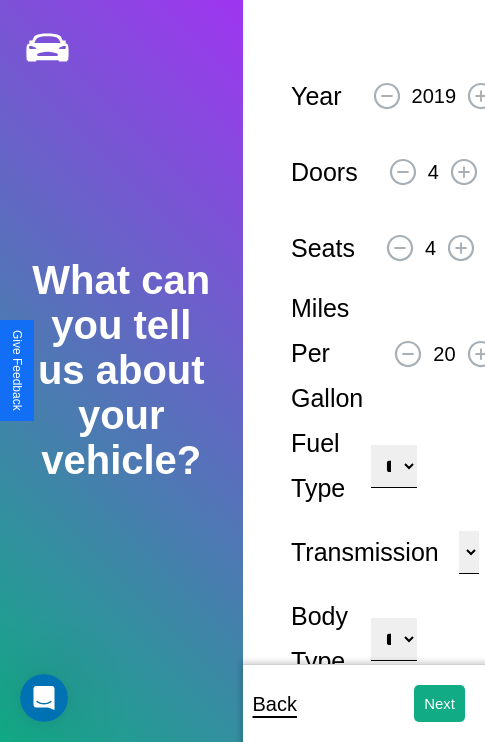 click on "**********" at bounding box center [393, 639] 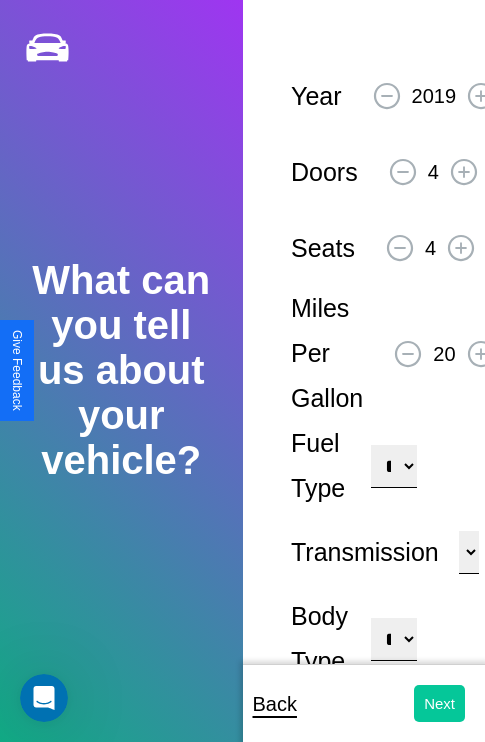 click on "Next" at bounding box center [439, 703] 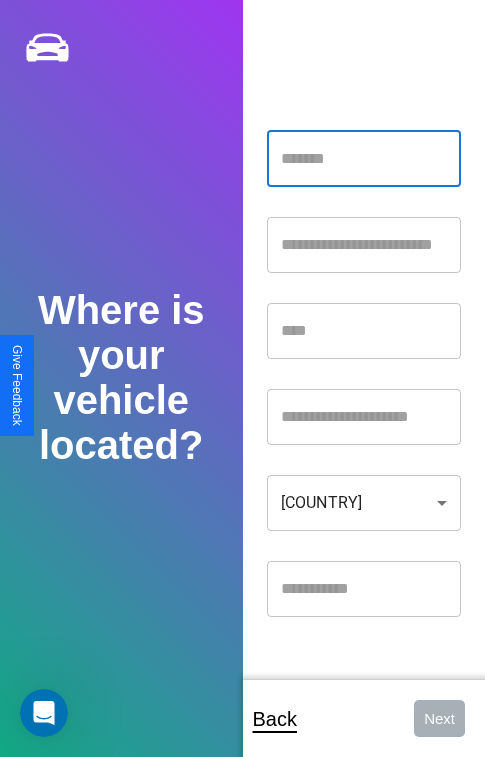 click at bounding box center (364, 159) 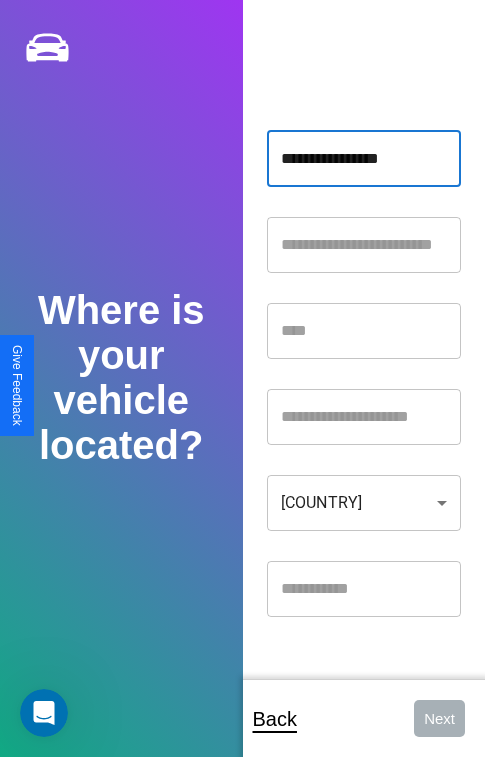 type on "**********" 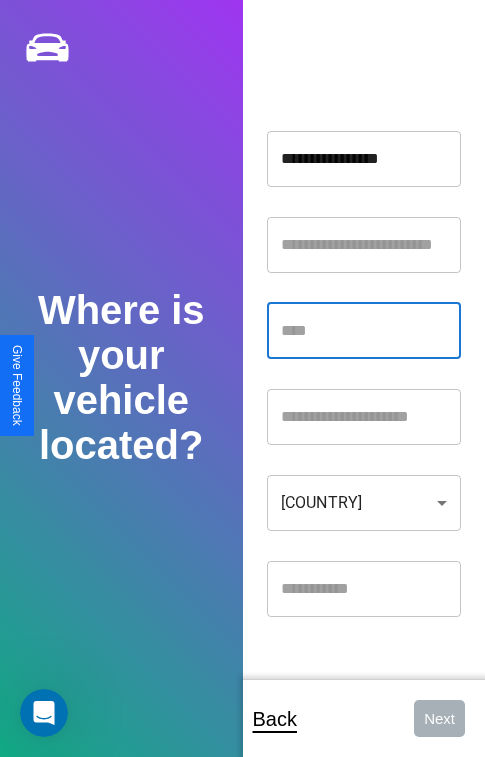 click at bounding box center (364, 331) 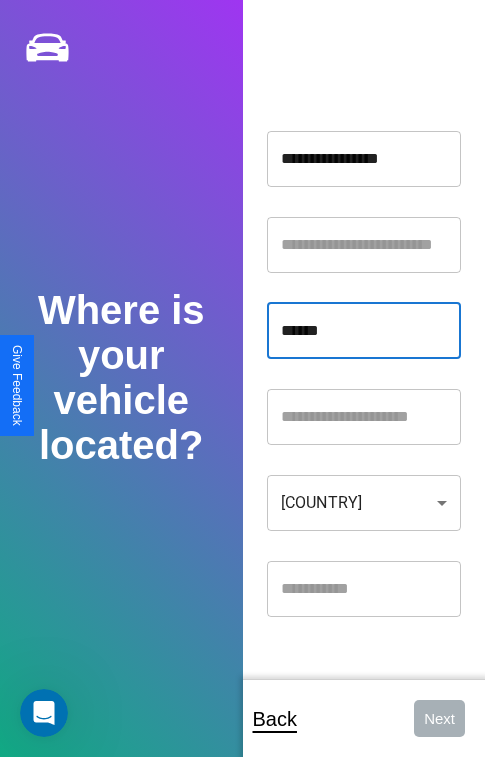 type on "******" 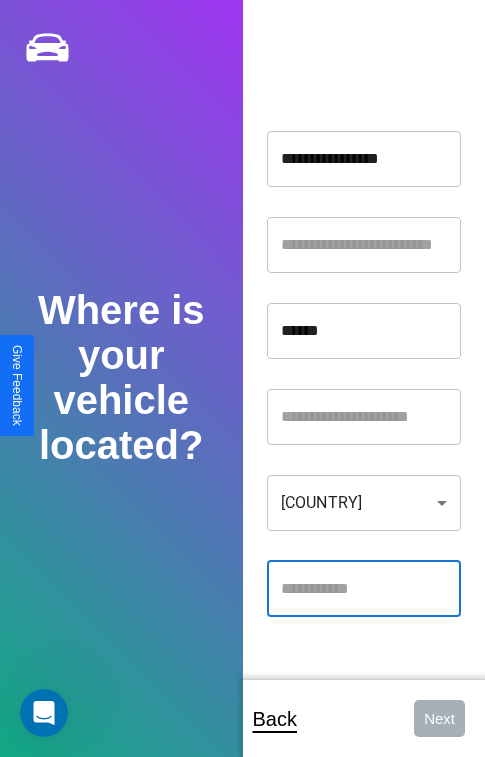 click at bounding box center (364, 589) 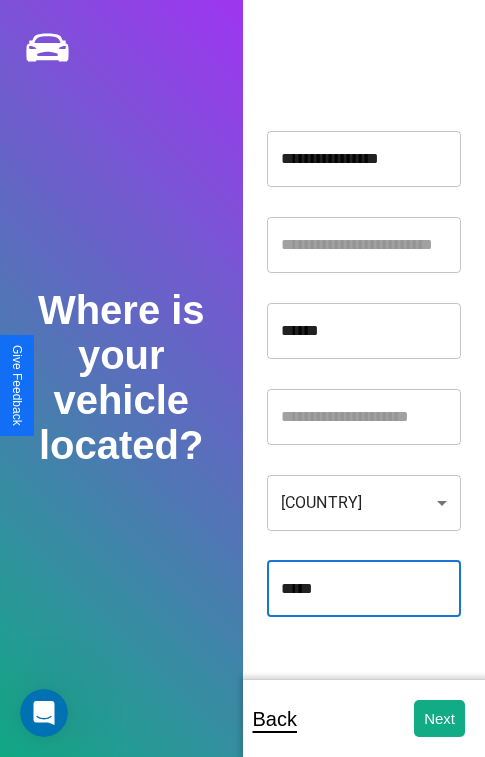 type on "*****" 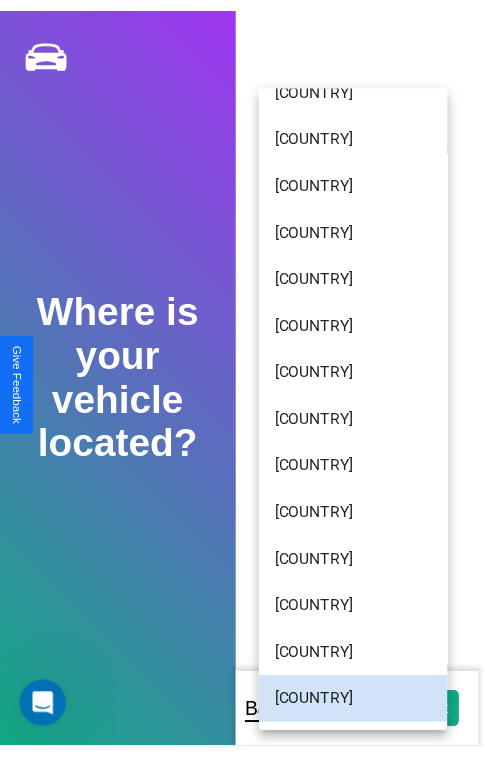 scroll, scrollTop: 248, scrollLeft: 0, axis: vertical 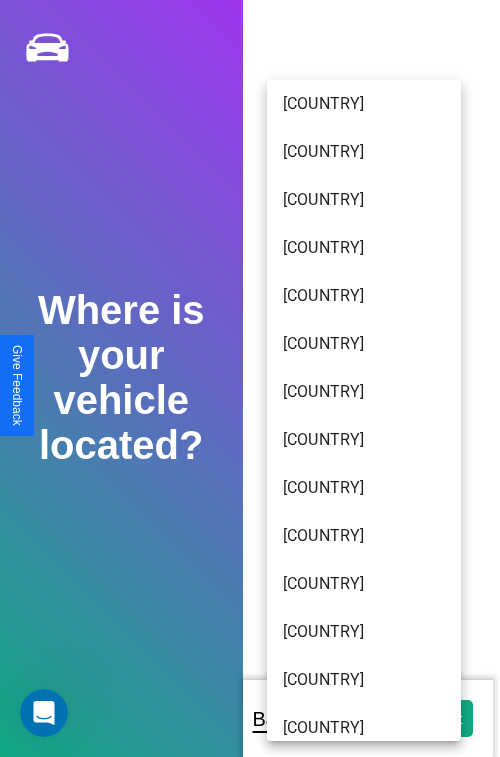click on "[COUNTRY]" at bounding box center [364, 104] 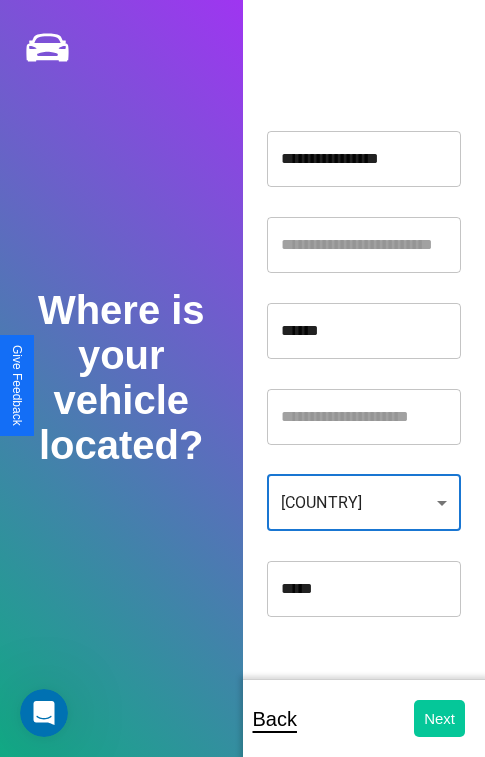 click on "Next" at bounding box center (439, 718) 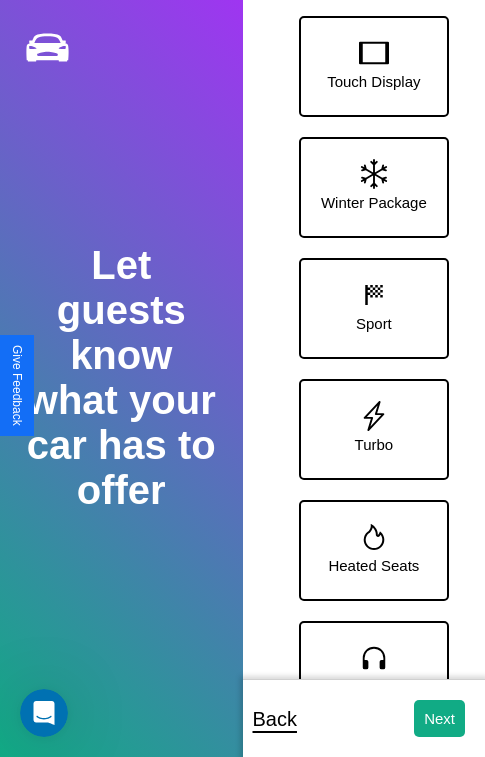 scroll, scrollTop: 249, scrollLeft: 0, axis: vertical 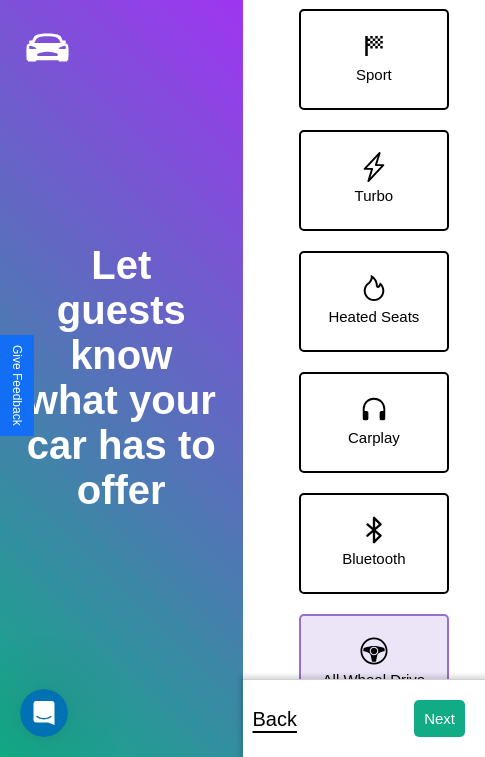 click 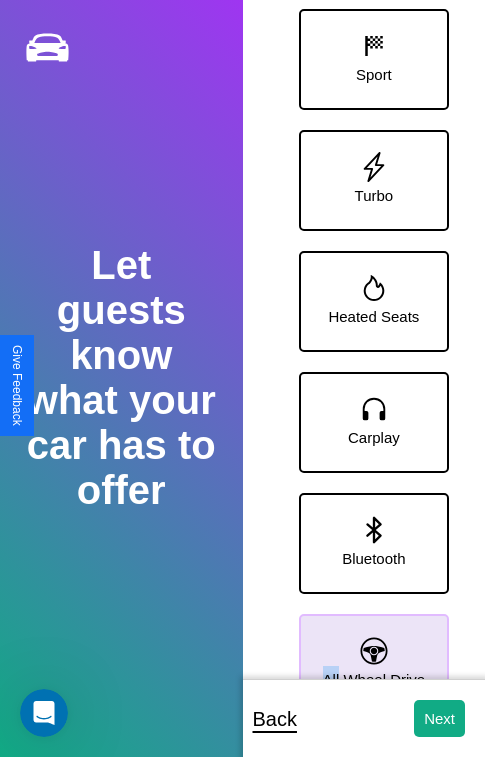 scroll, scrollTop: 0, scrollLeft: 0, axis: both 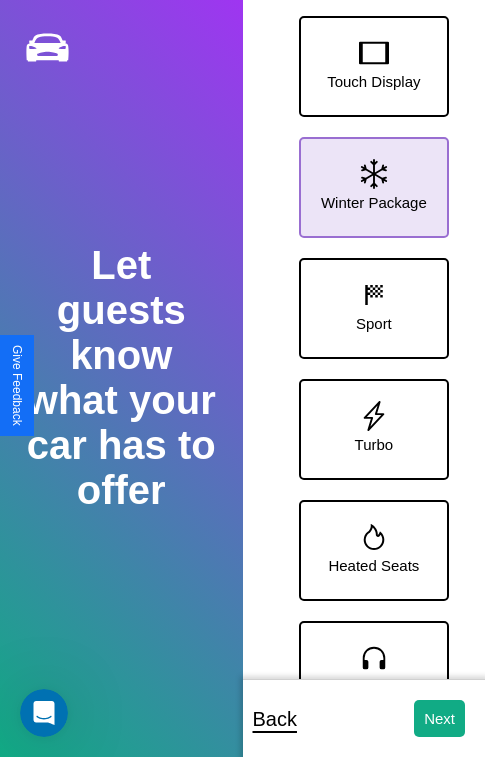 click 